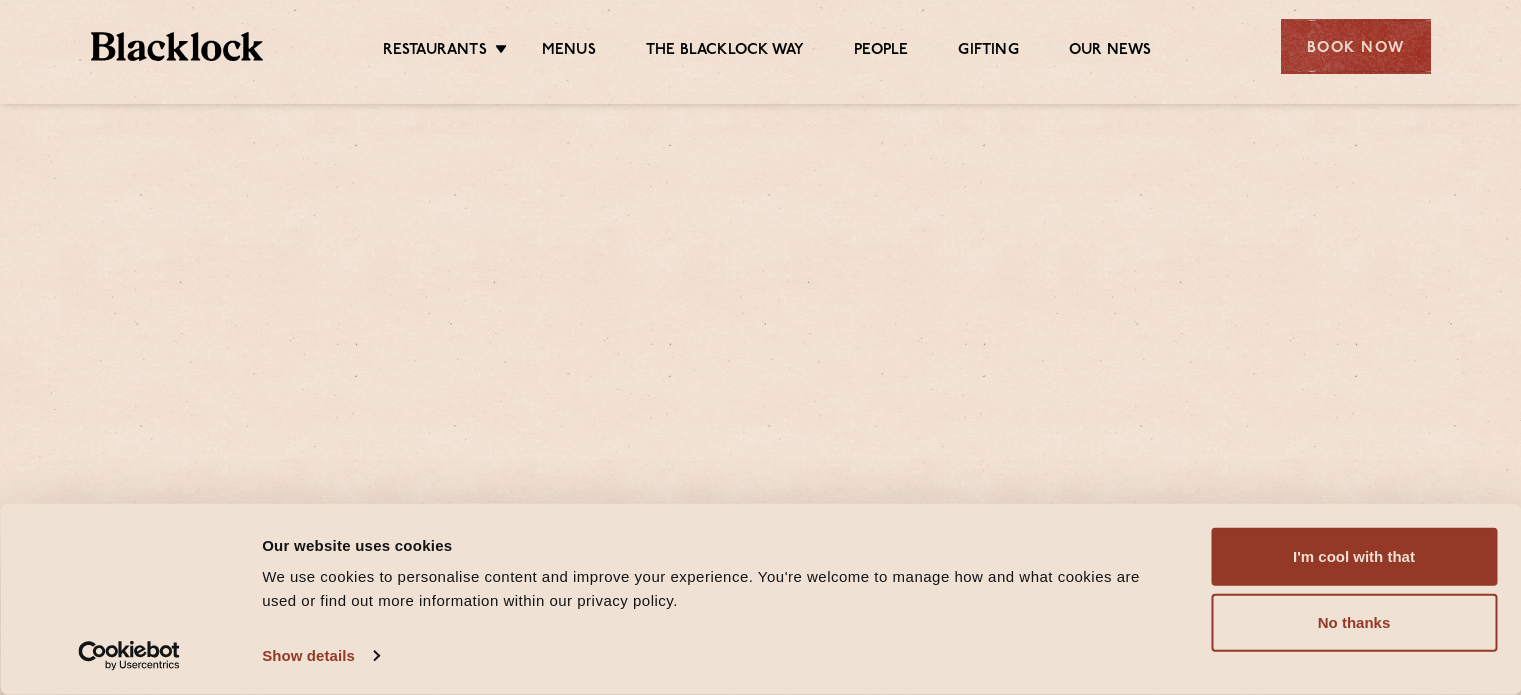 scroll, scrollTop: 0, scrollLeft: 0, axis: both 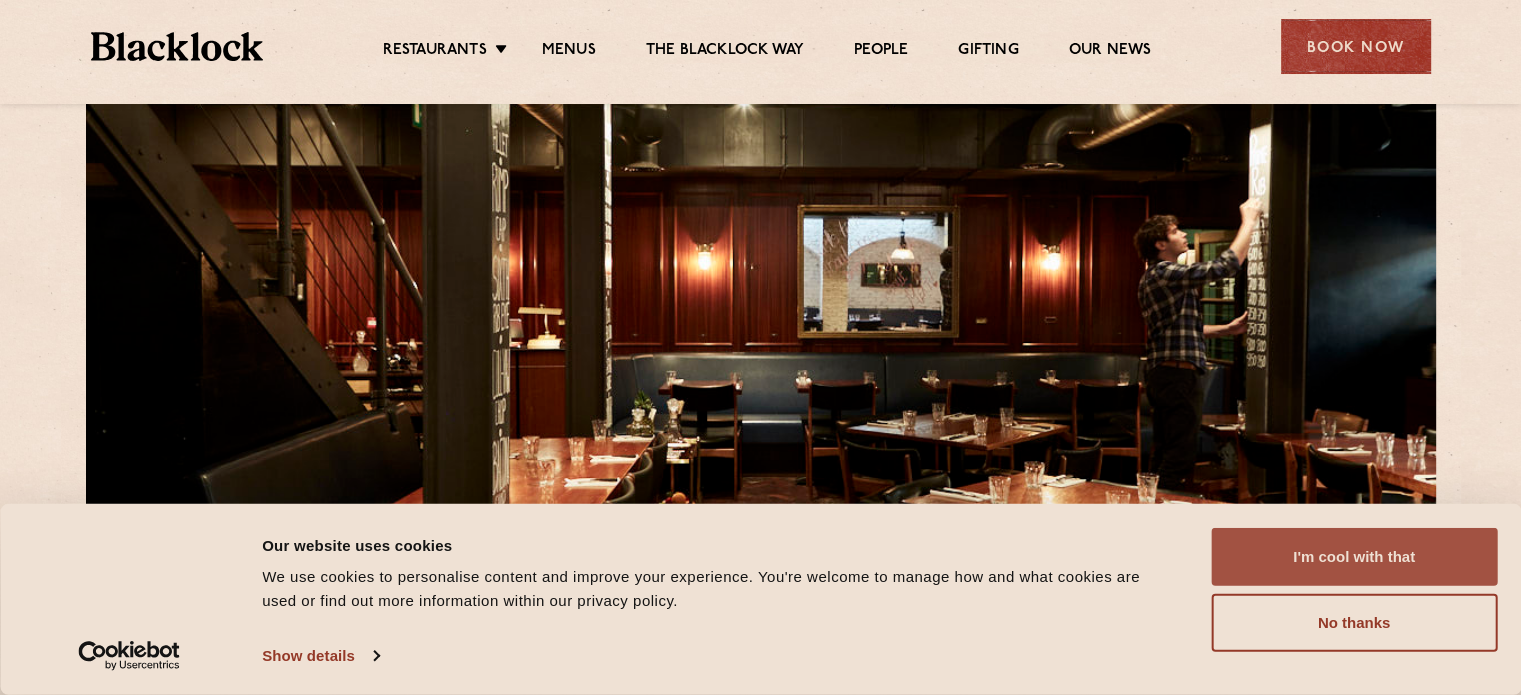 click on "I'm cool with that" at bounding box center [1354, 557] 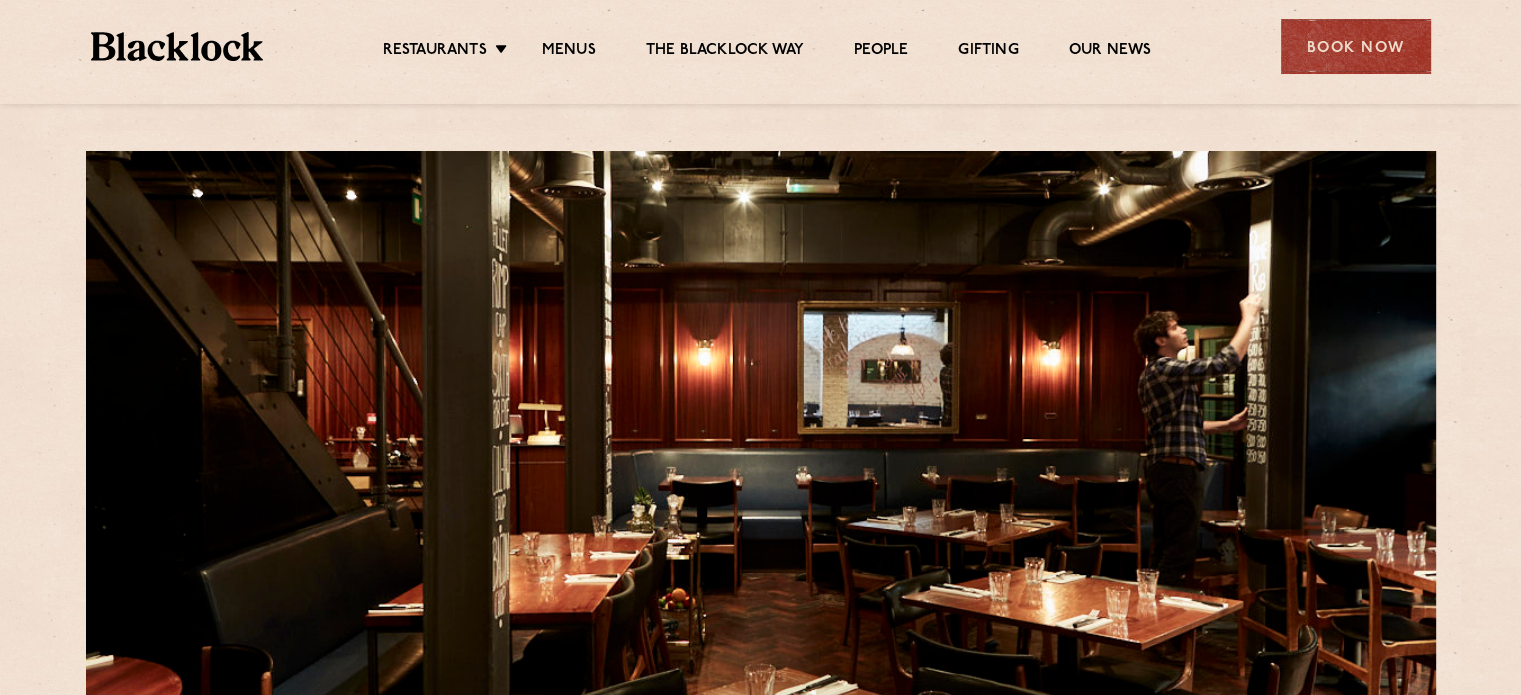 scroll, scrollTop: 0, scrollLeft: 0, axis: both 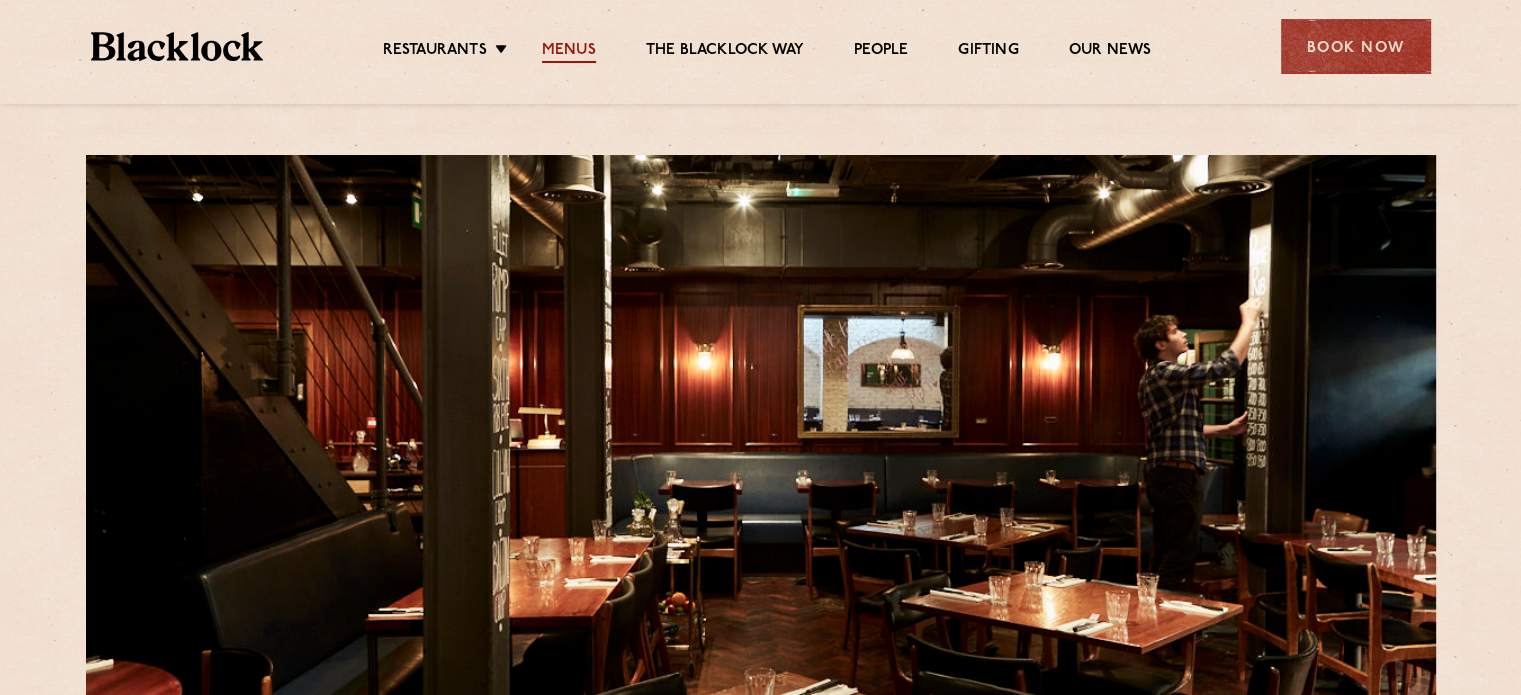 click on "Restaurants Soho City Shoreditch Covent Garden Canary Wharf Manchester Birmingham Menus The Blacklock Way People Gifting Our News" at bounding box center [766, 47] 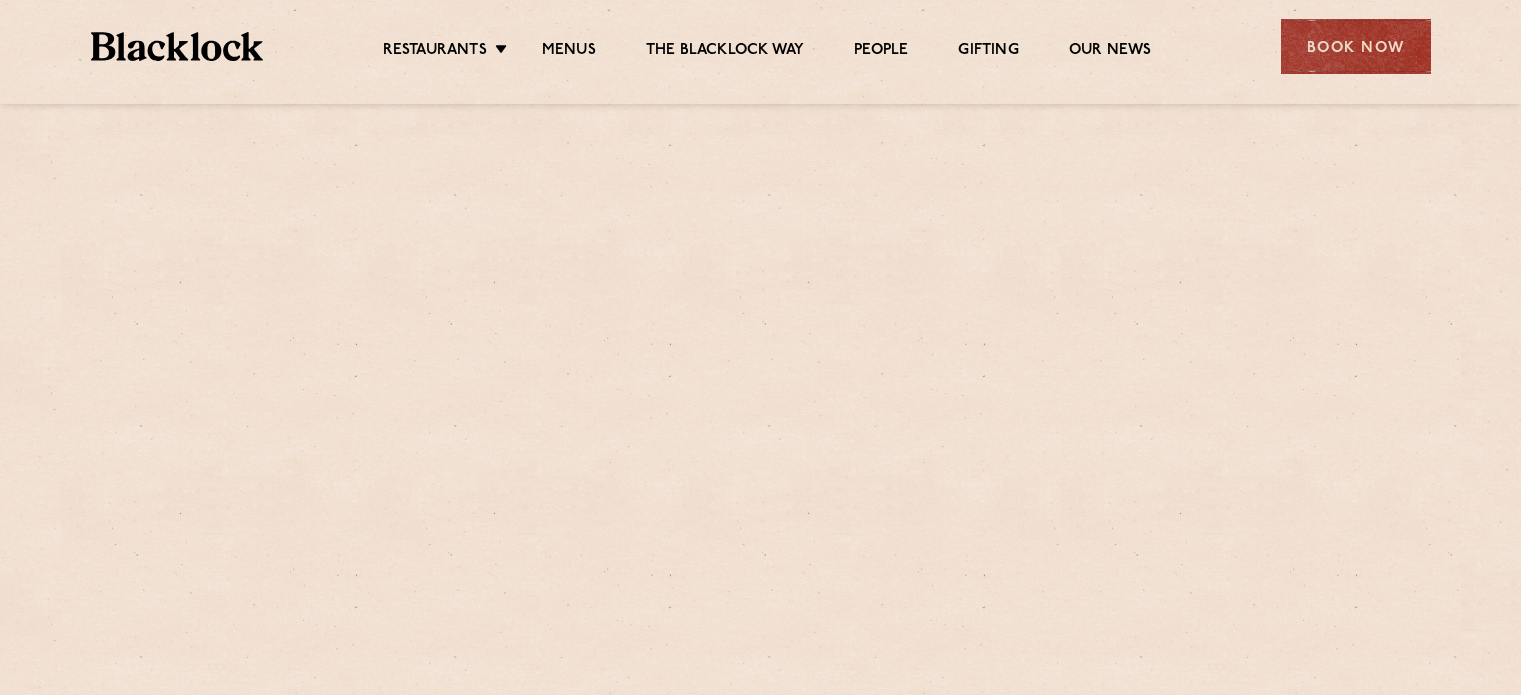 scroll, scrollTop: 0, scrollLeft: 0, axis: both 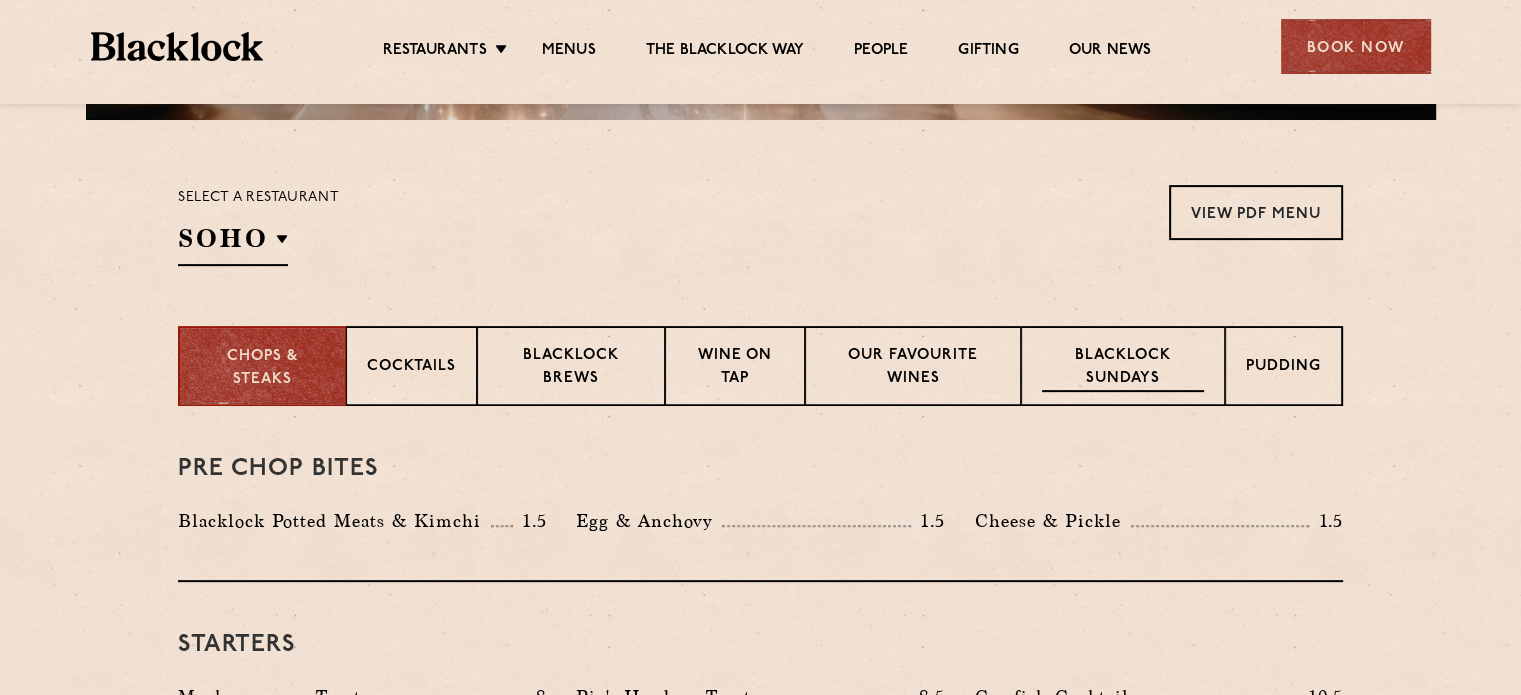 click on "Blacklock Sundays" at bounding box center (1123, 368) 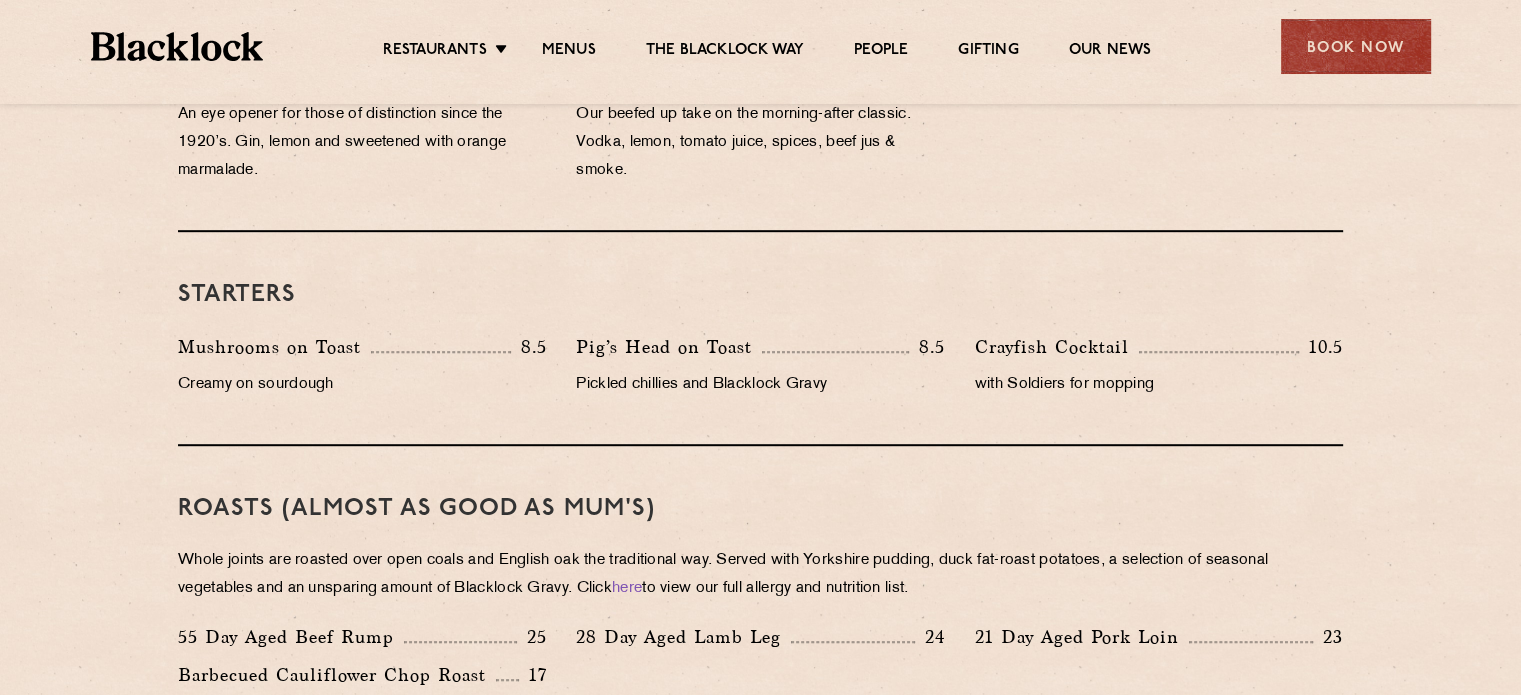 scroll, scrollTop: 1100, scrollLeft: 0, axis: vertical 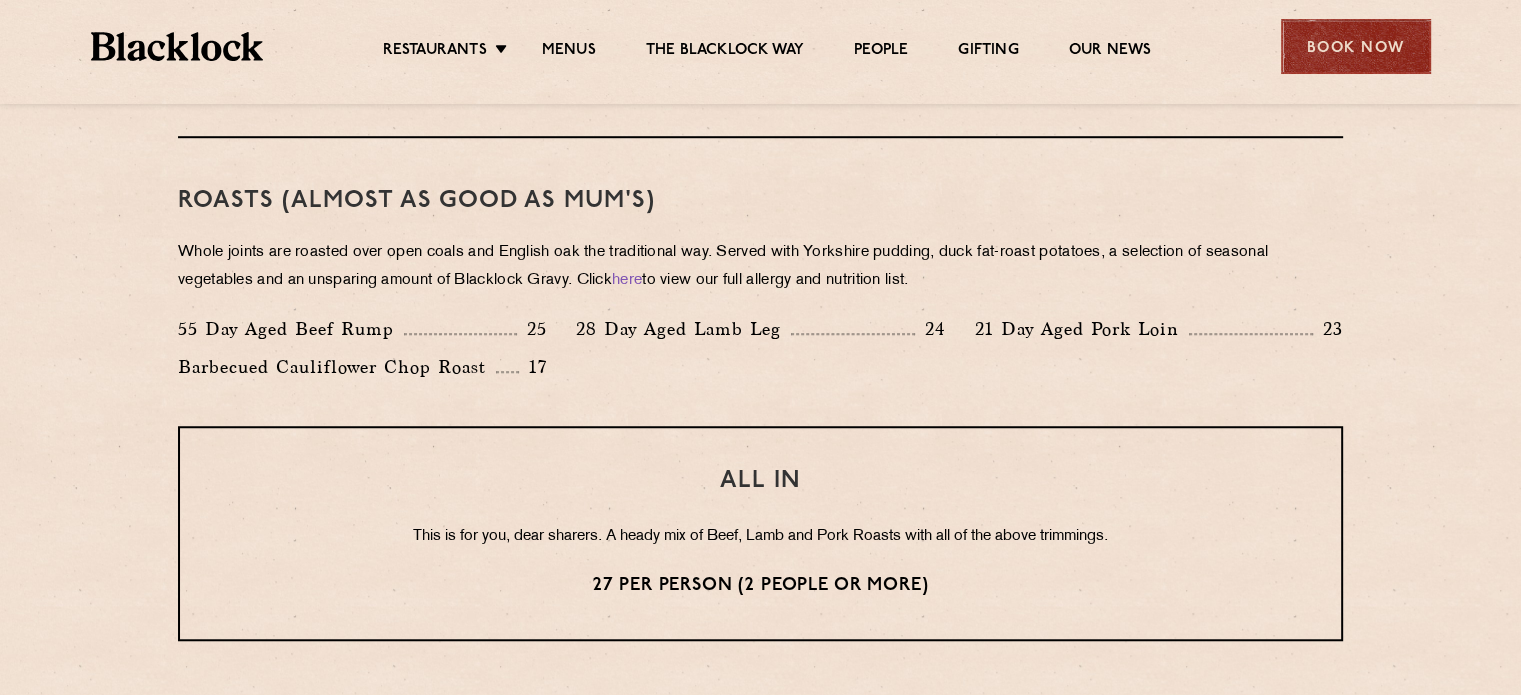 click on "Book Now" at bounding box center [1356, 46] 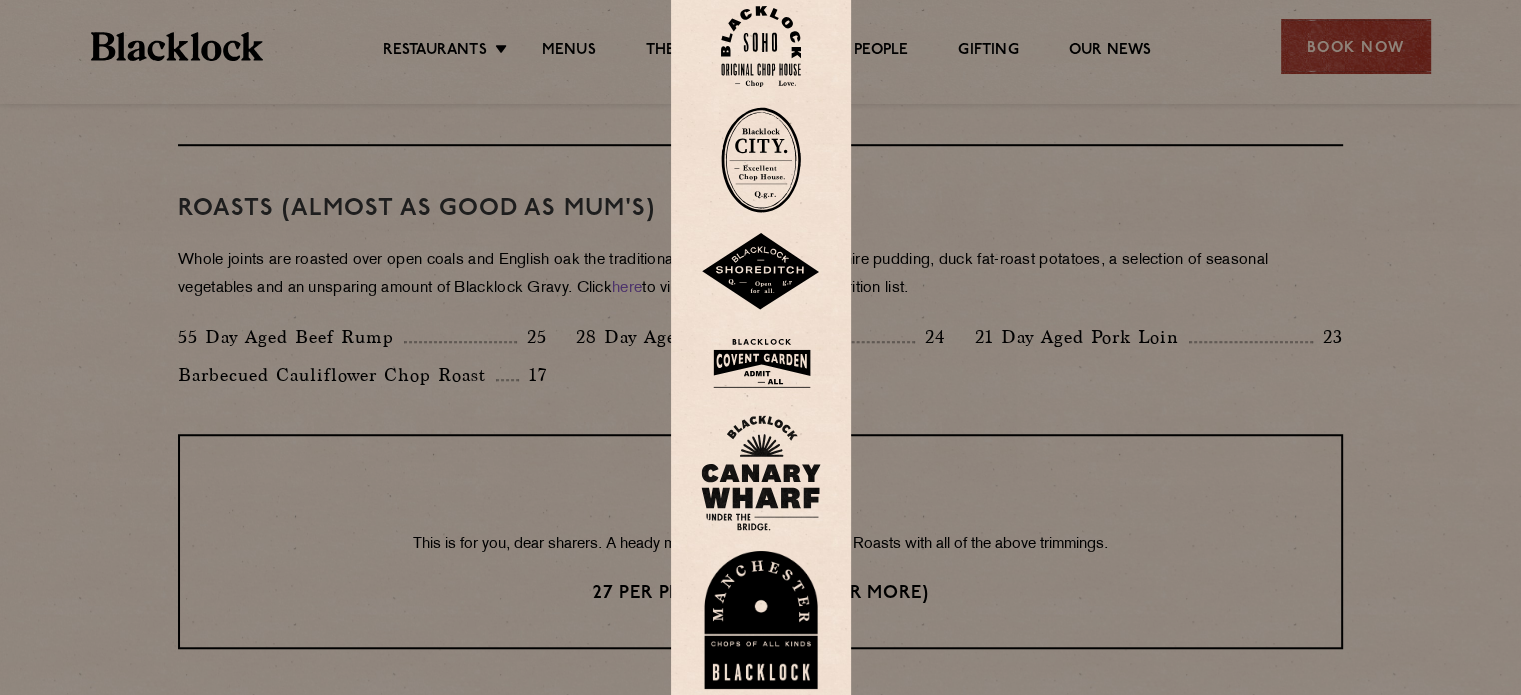 scroll, scrollTop: 1400, scrollLeft: 0, axis: vertical 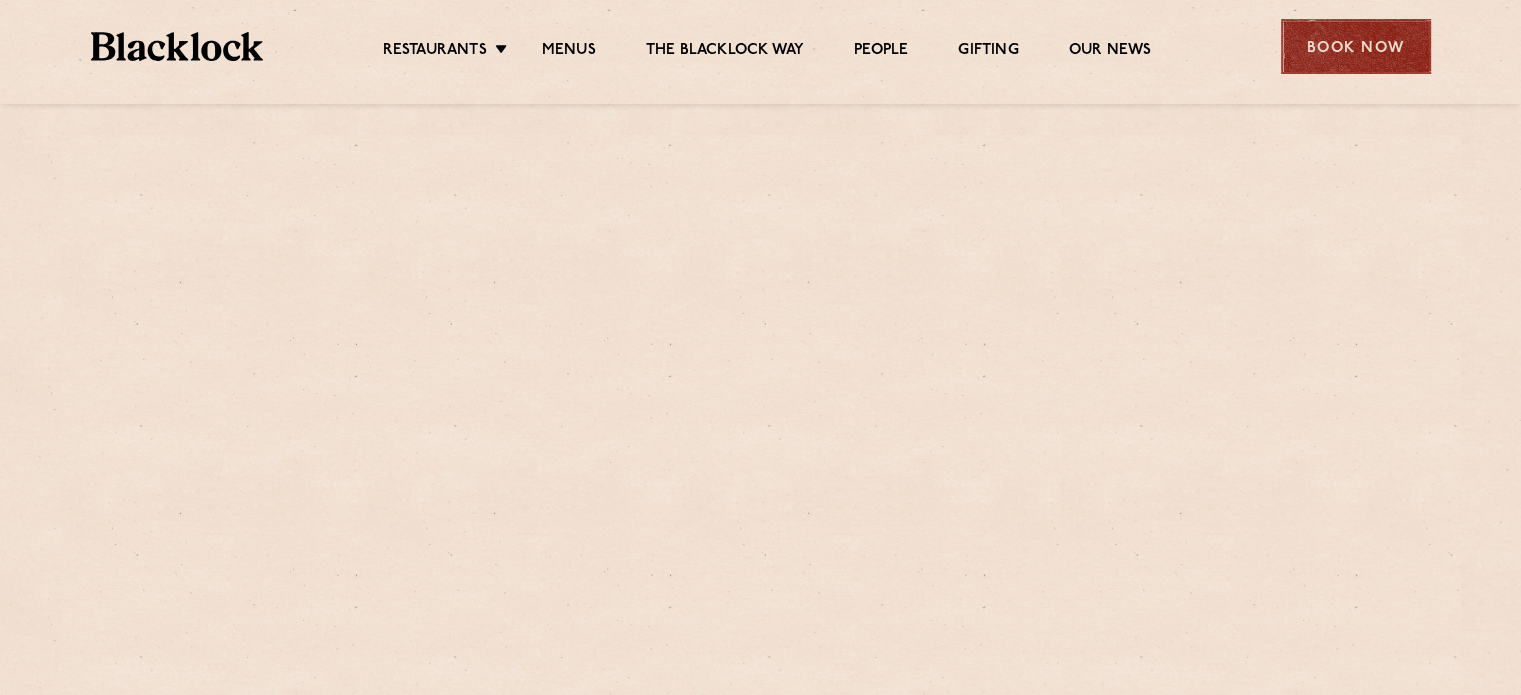 click on "Book Now" at bounding box center [1356, 46] 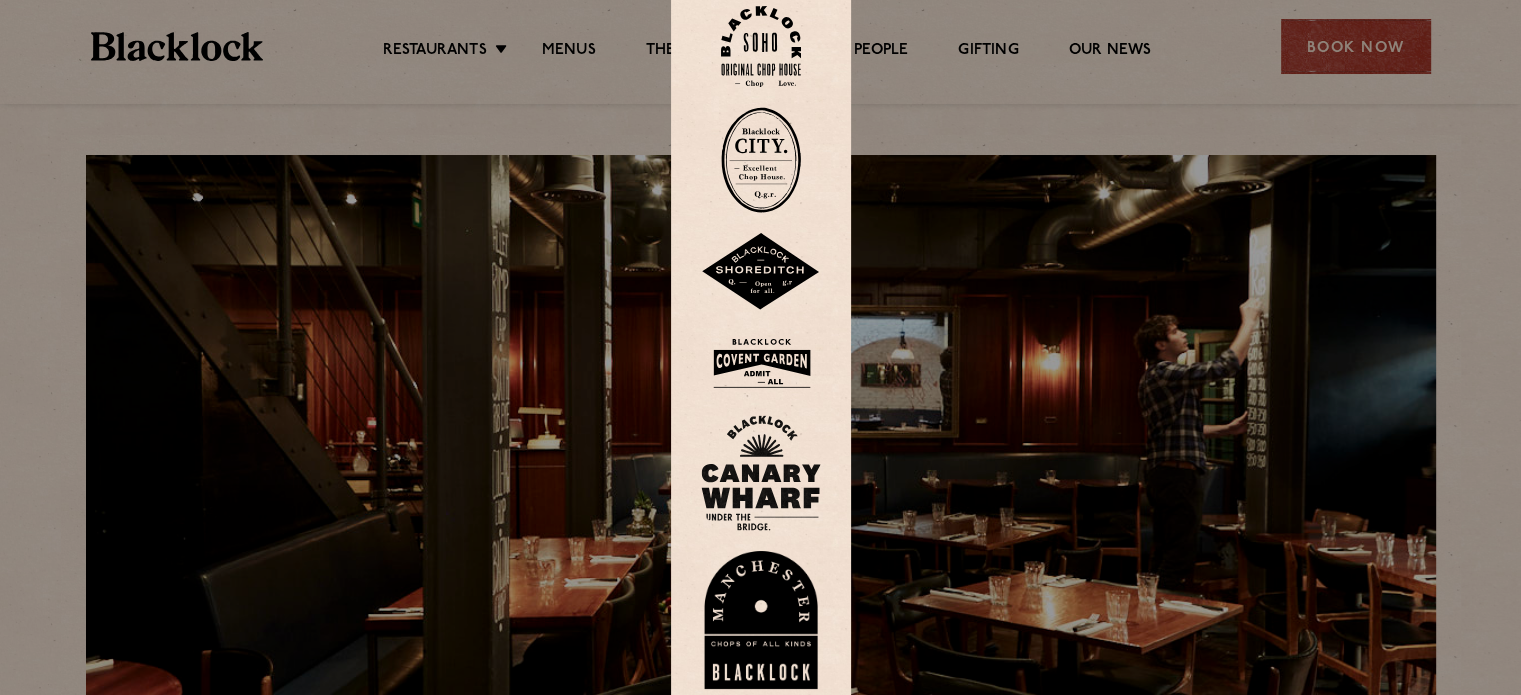 click at bounding box center [761, 46] 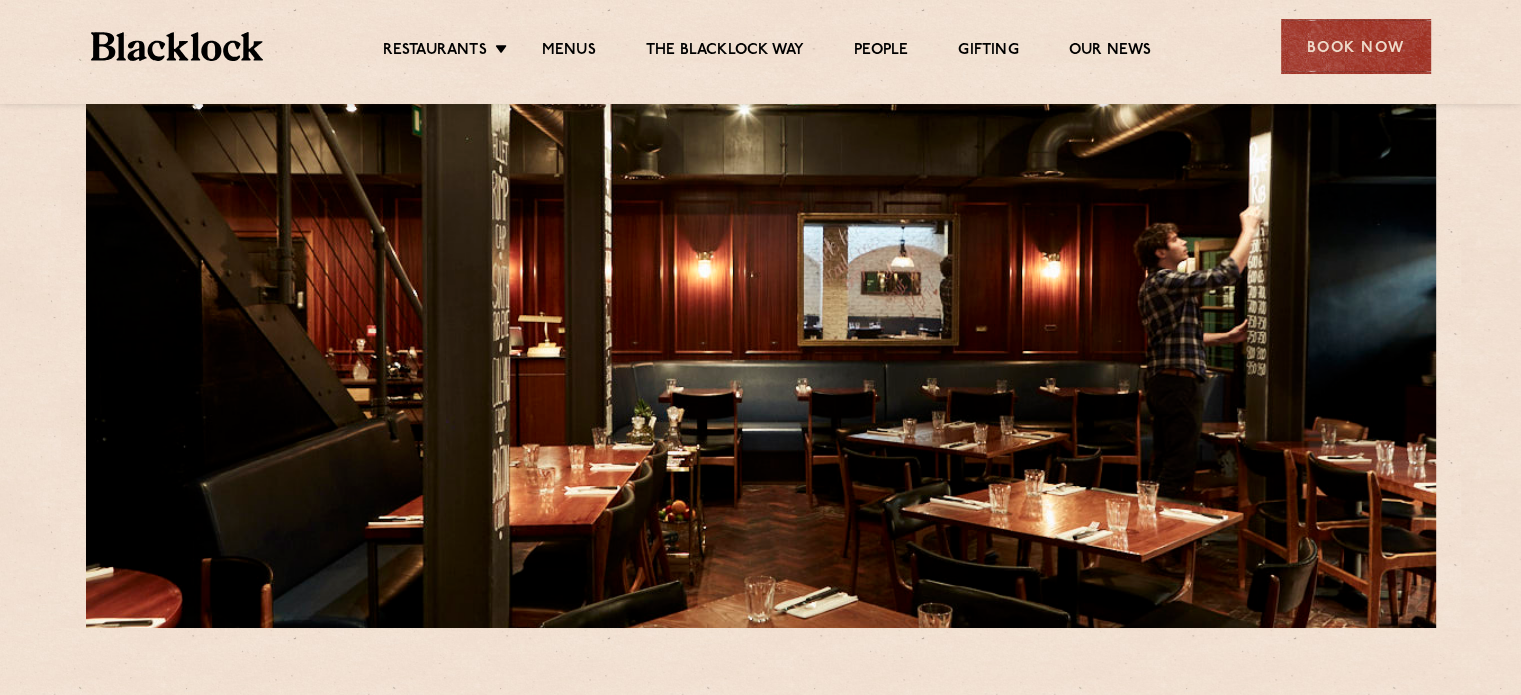 scroll, scrollTop: 100, scrollLeft: 0, axis: vertical 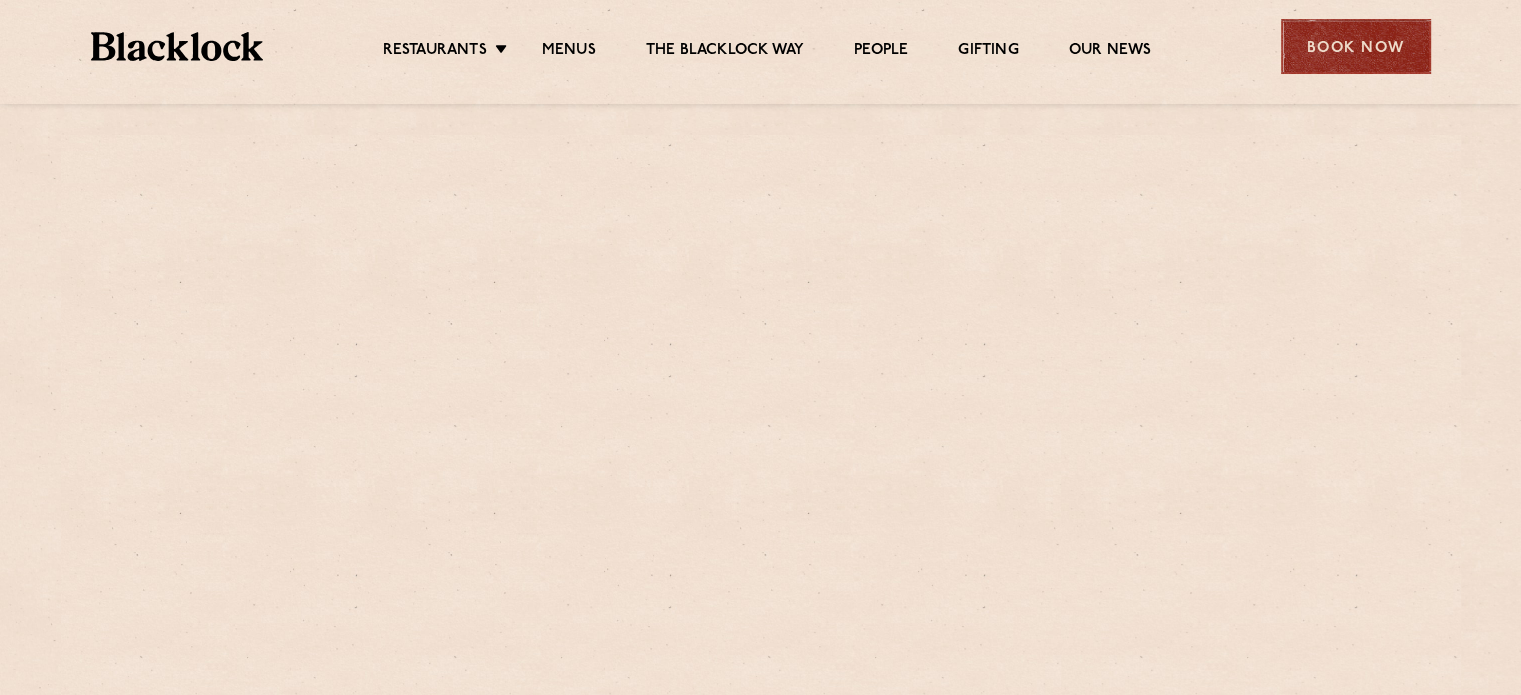 click on "Book Now" at bounding box center [1356, 46] 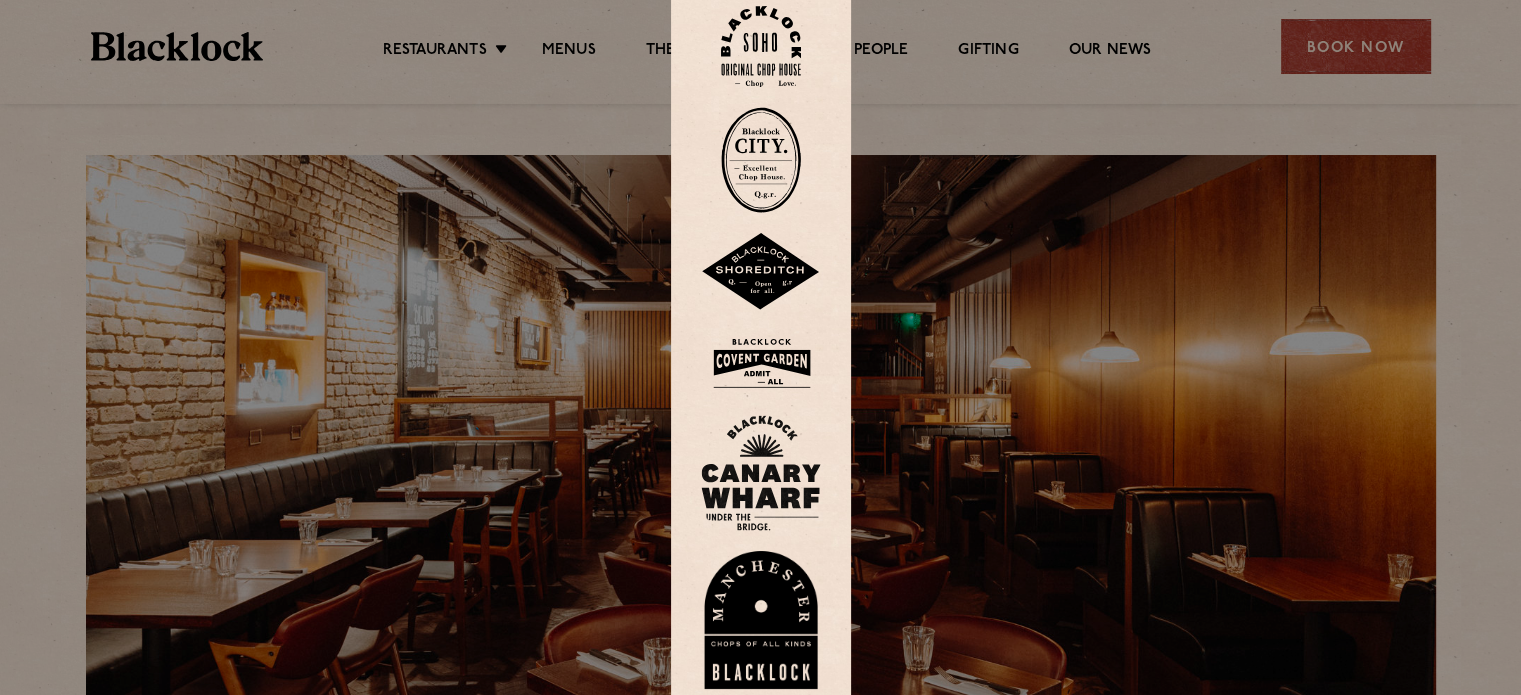 click at bounding box center (761, 363) 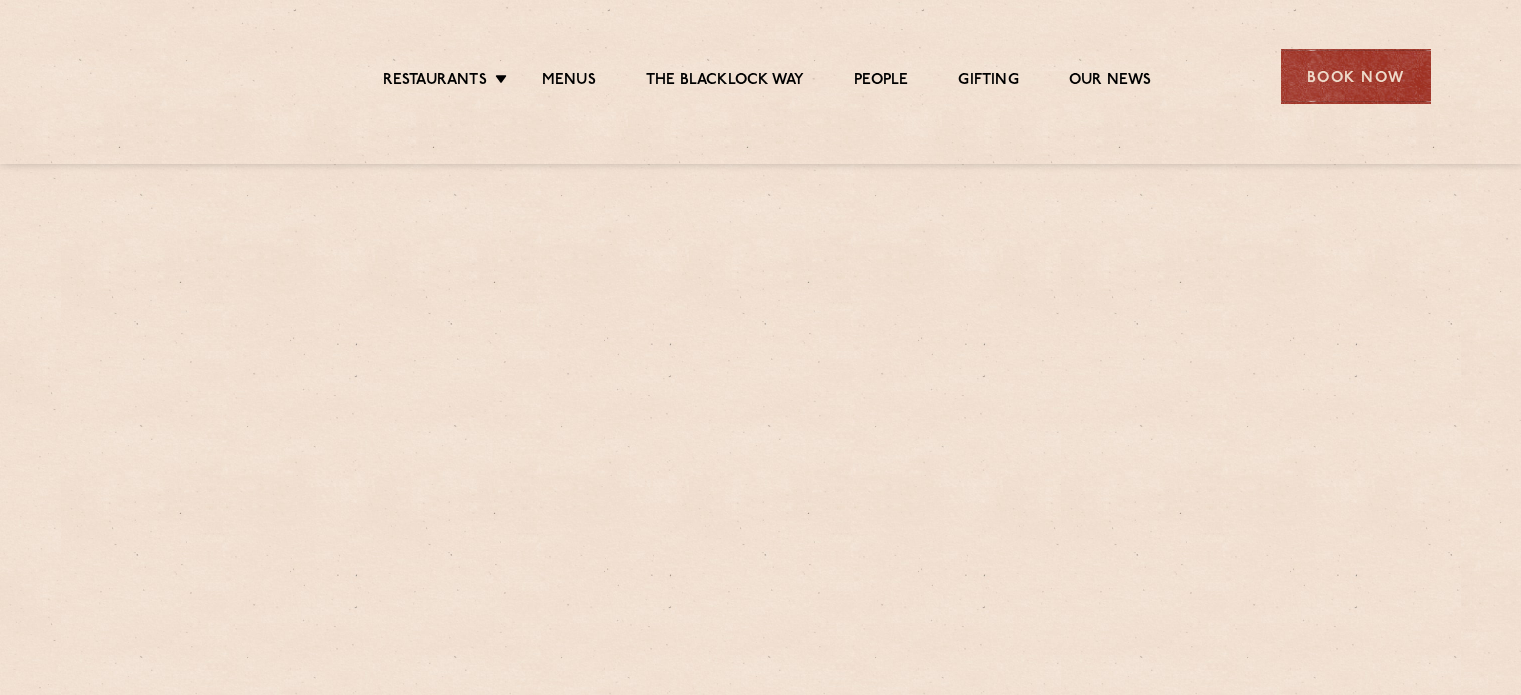 scroll, scrollTop: 0, scrollLeft: 0, axis: both 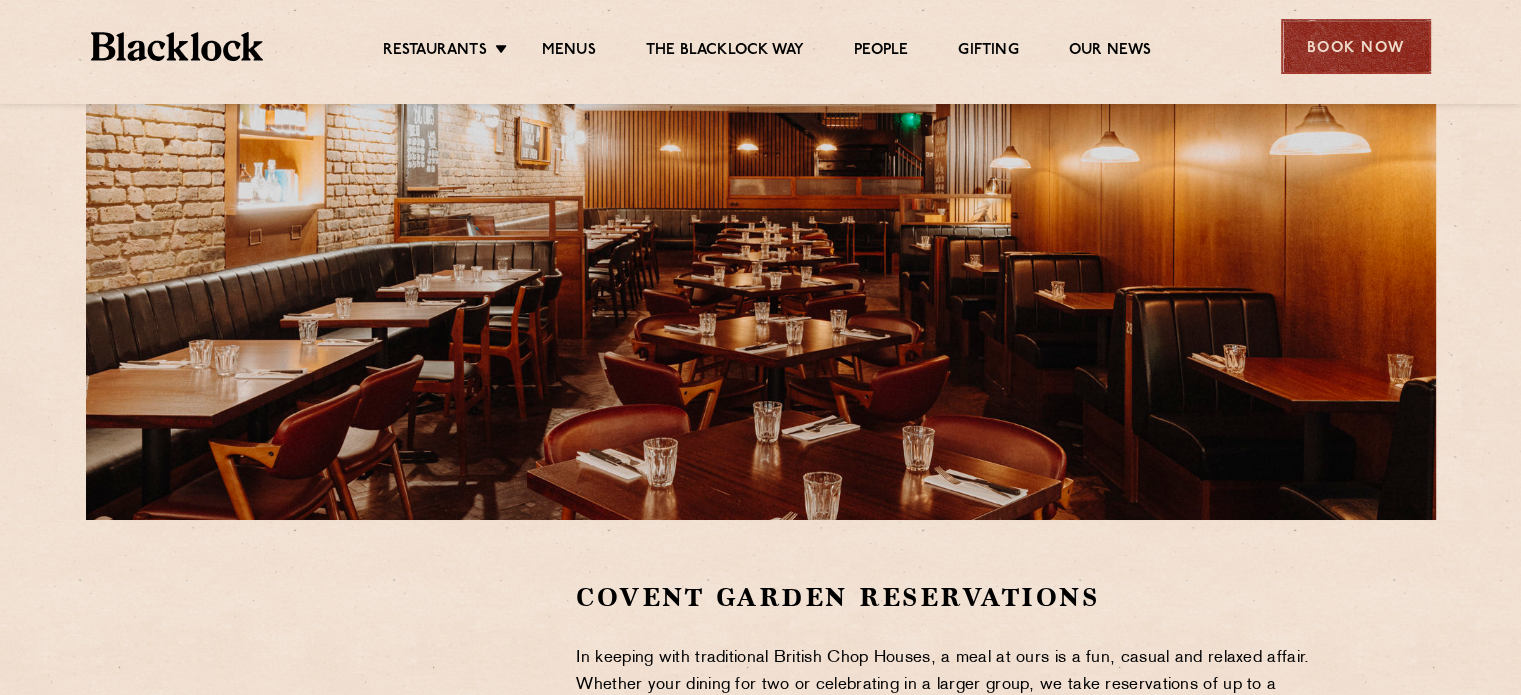 click on "Book Now" at bounding box center (1356, 46) 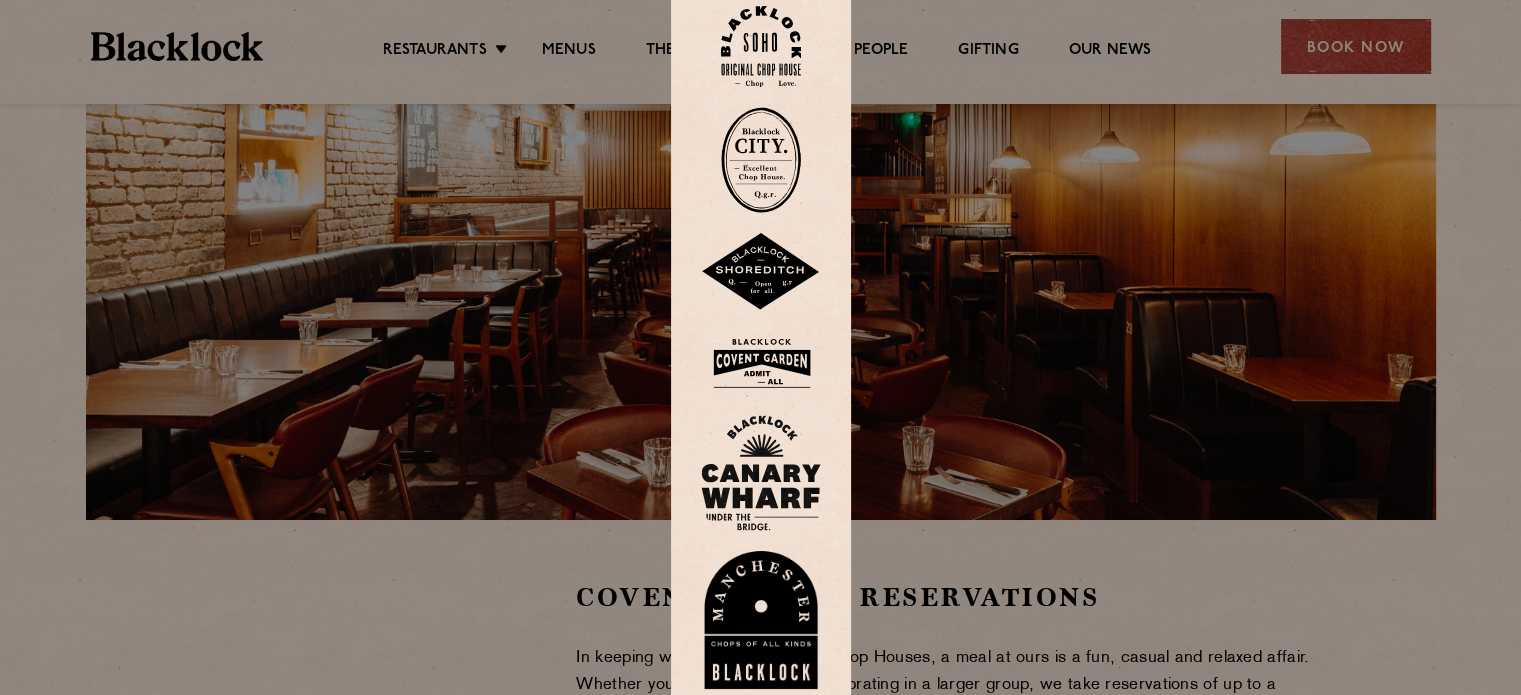 click at bounding box center (761, 363) 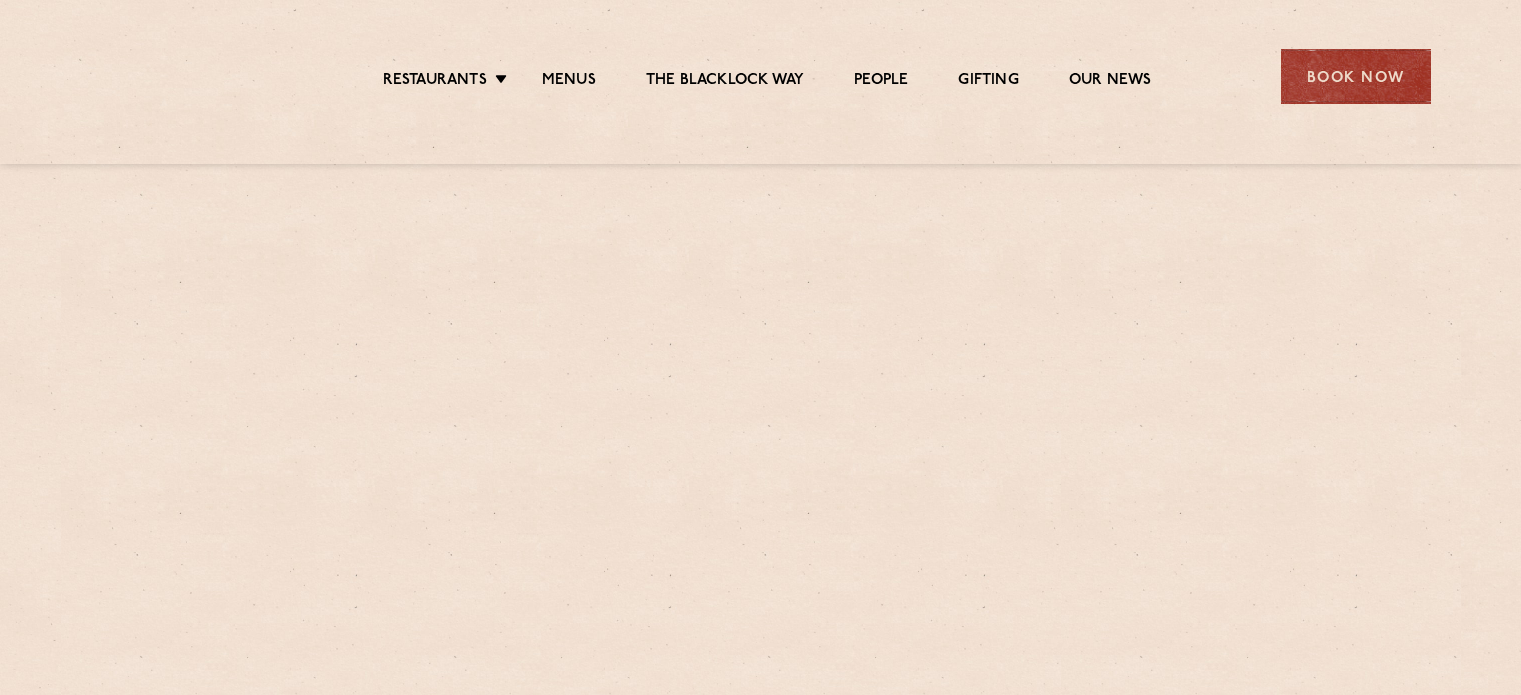 scroll, scrollTop: 0, scrollLeft: 0, axis: both 